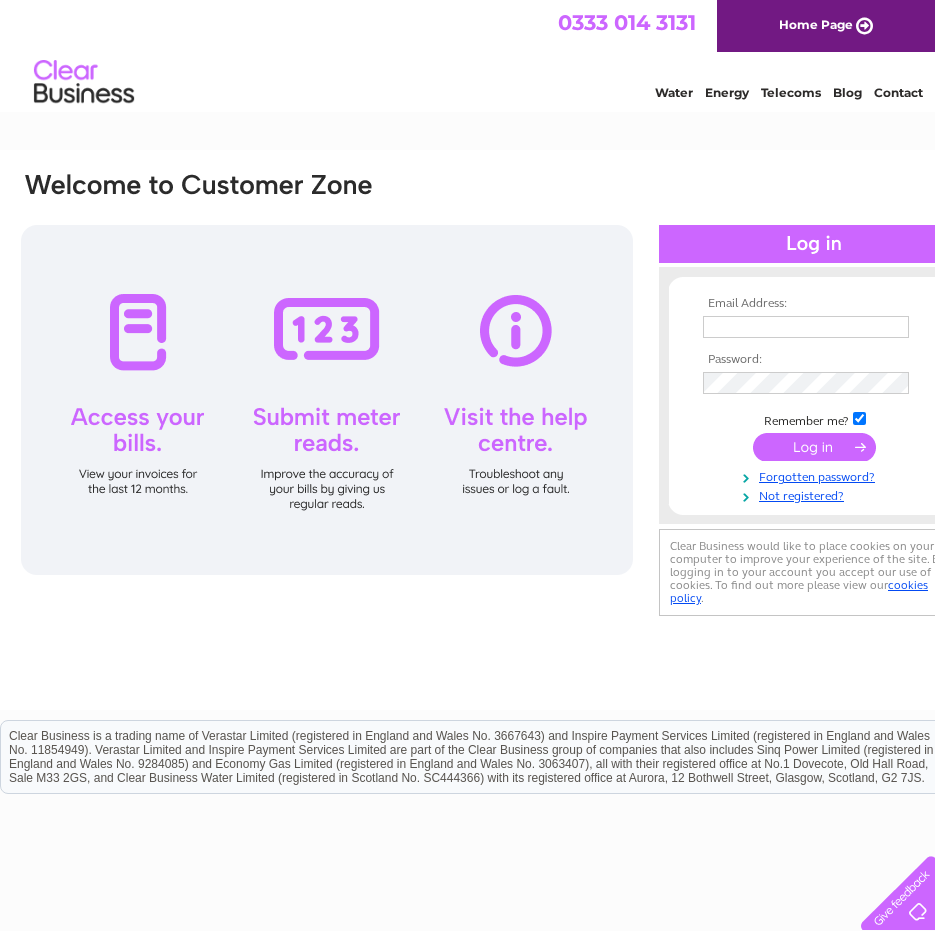 scroll, scrollTop: 0, scrollLeft: 0, axis: both 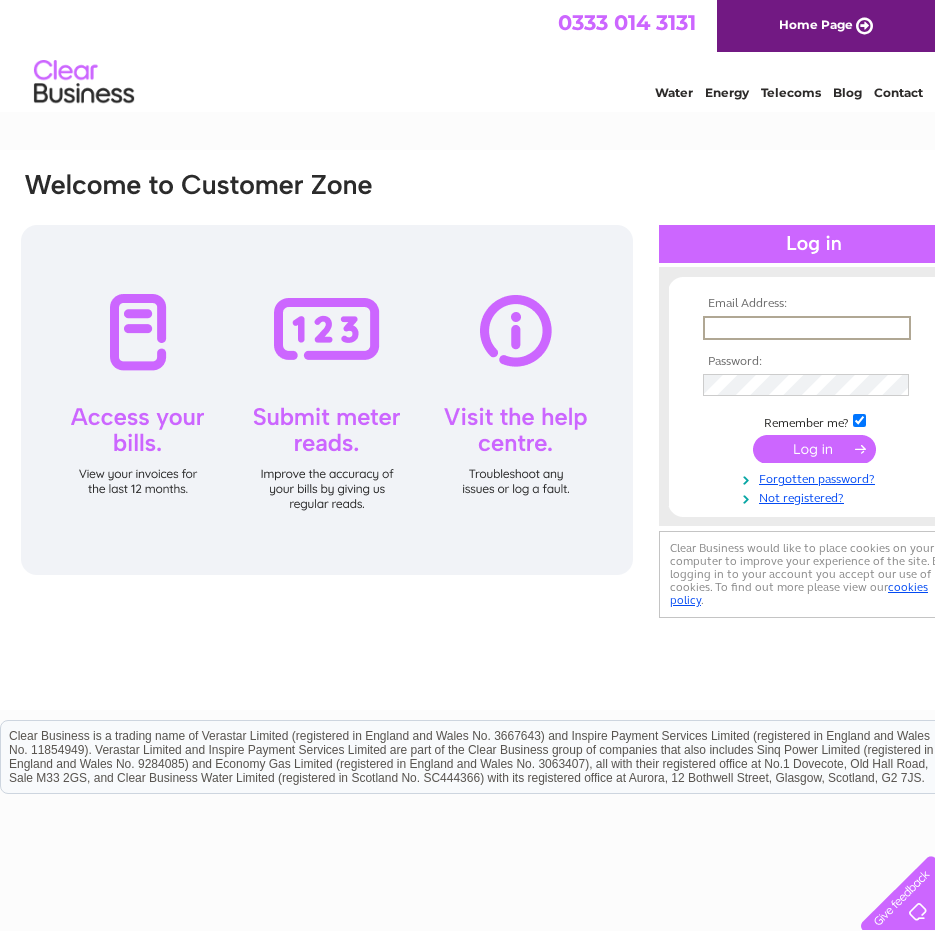 click at bounding box center (807, 328) 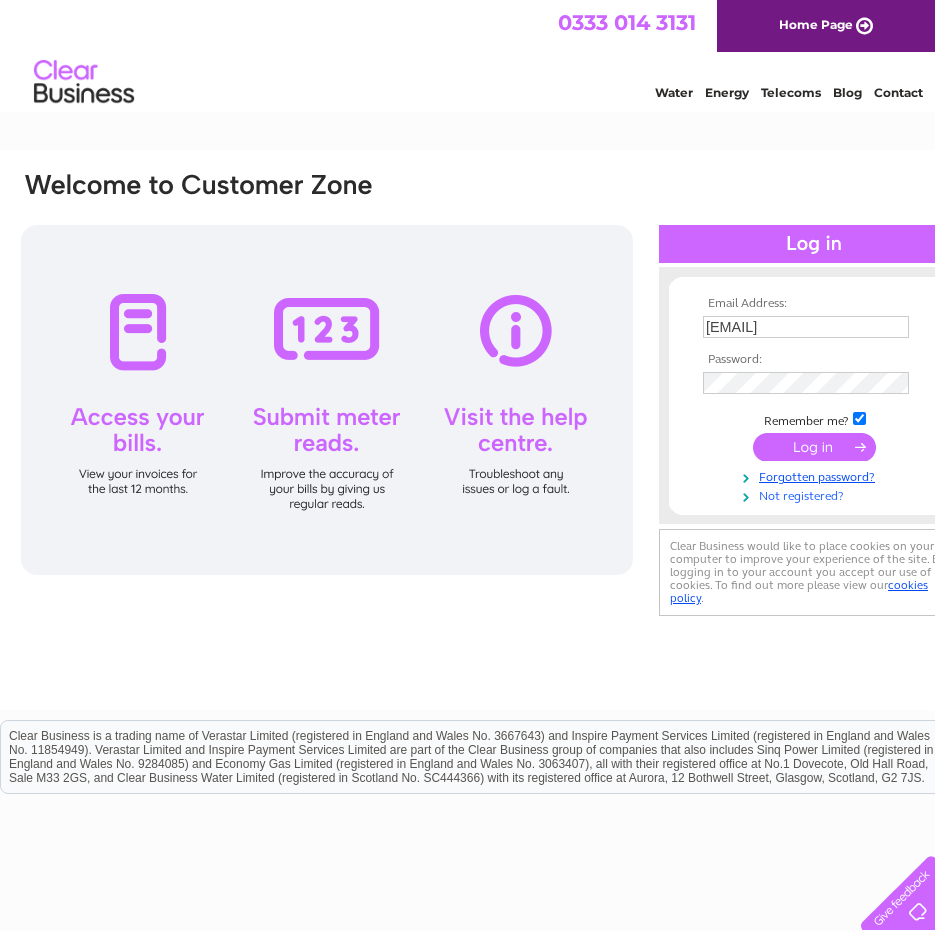 click on "Not registered?" at bounding box center (816, 494) 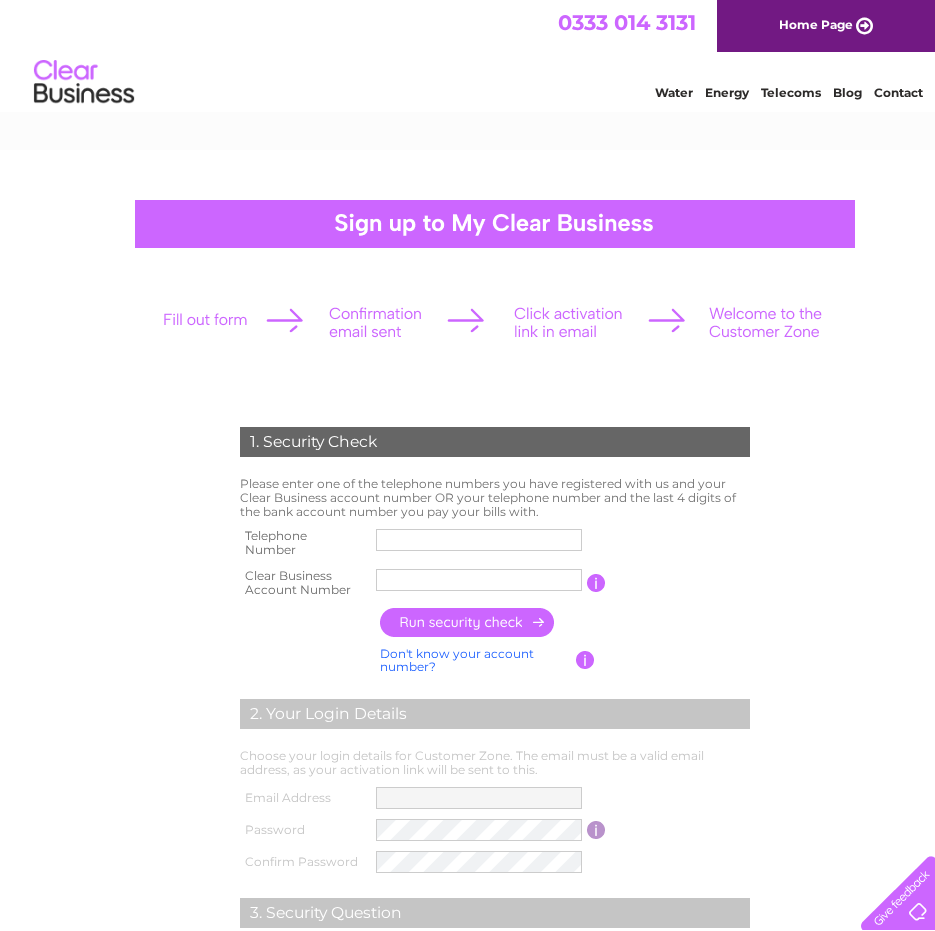 scroll, scrollTop: 200, scrollLeft: 0, axis: vertical 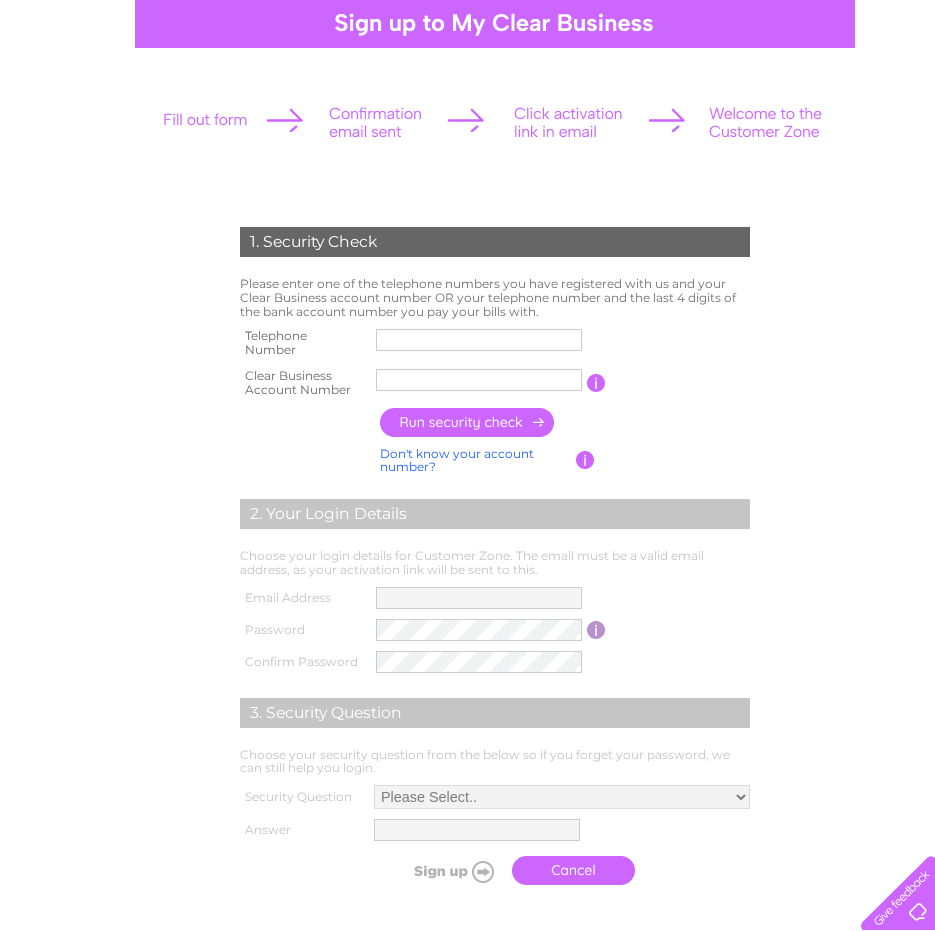 click at bounding box center [479, 340] 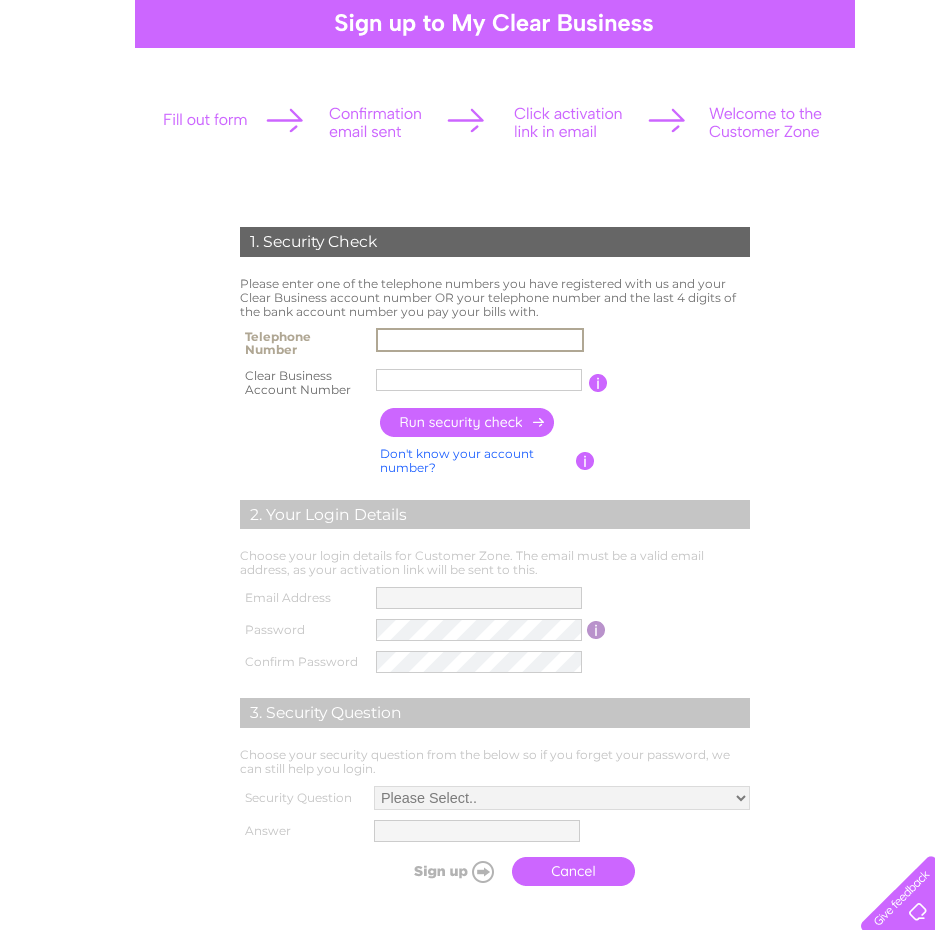 type on "01886887866" 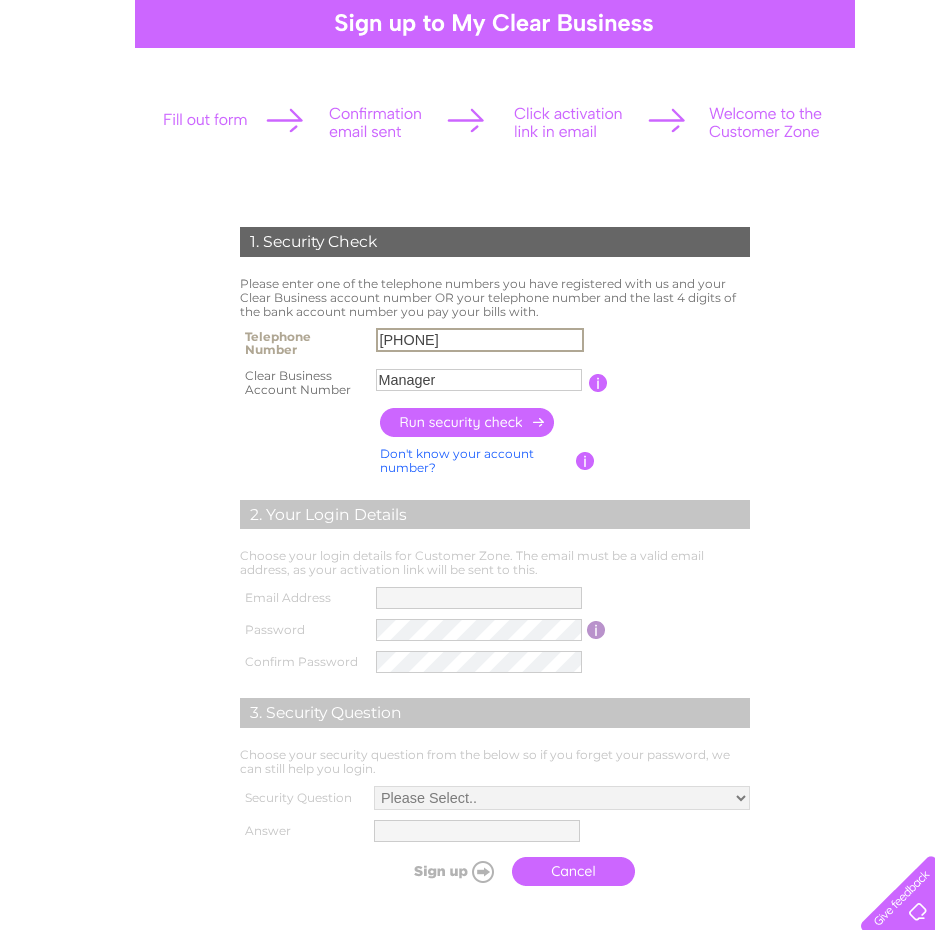 click on "Manager" at bounding box center [479, 380] 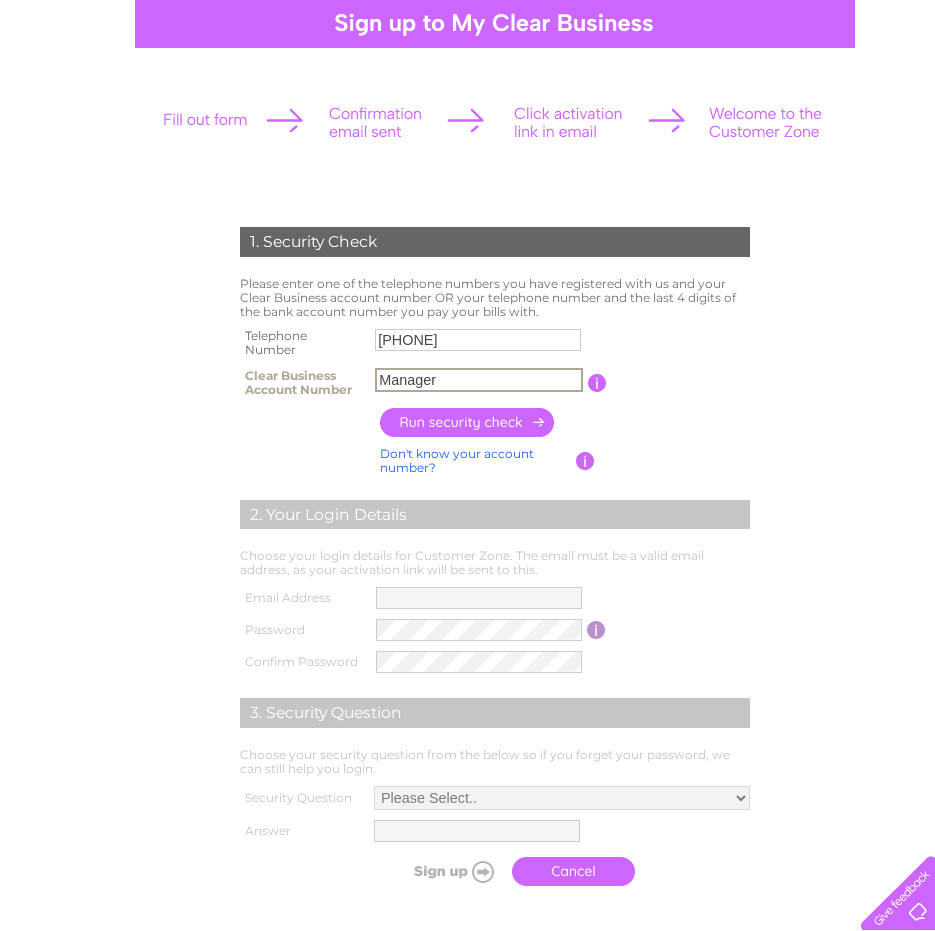click on "Manager" at bounding box center [479, 380] 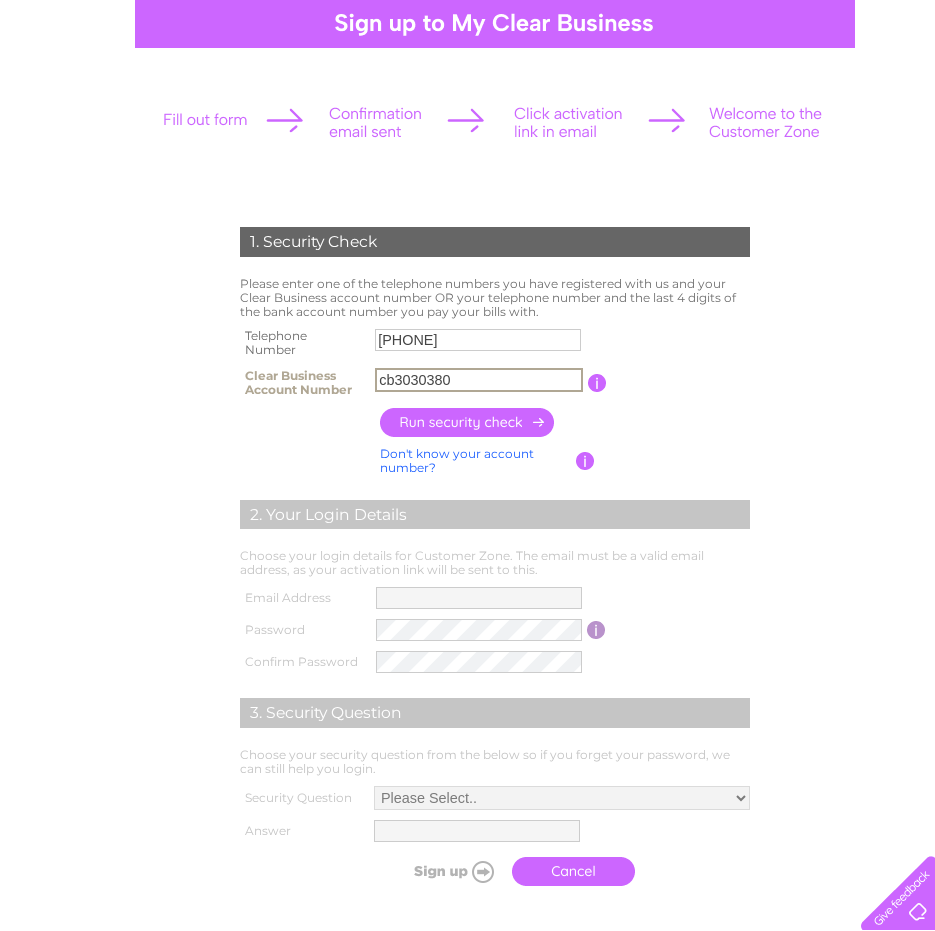 click at bounding box center [468, 422] 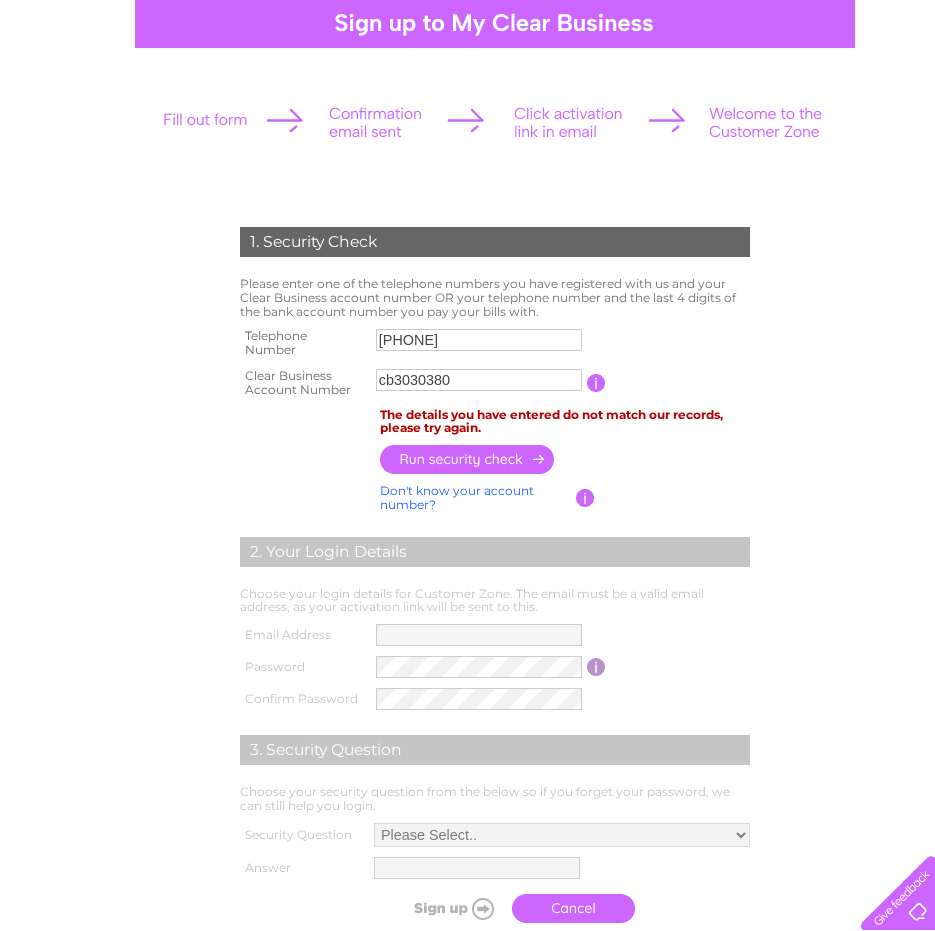 click at bounding box center [482, 394] 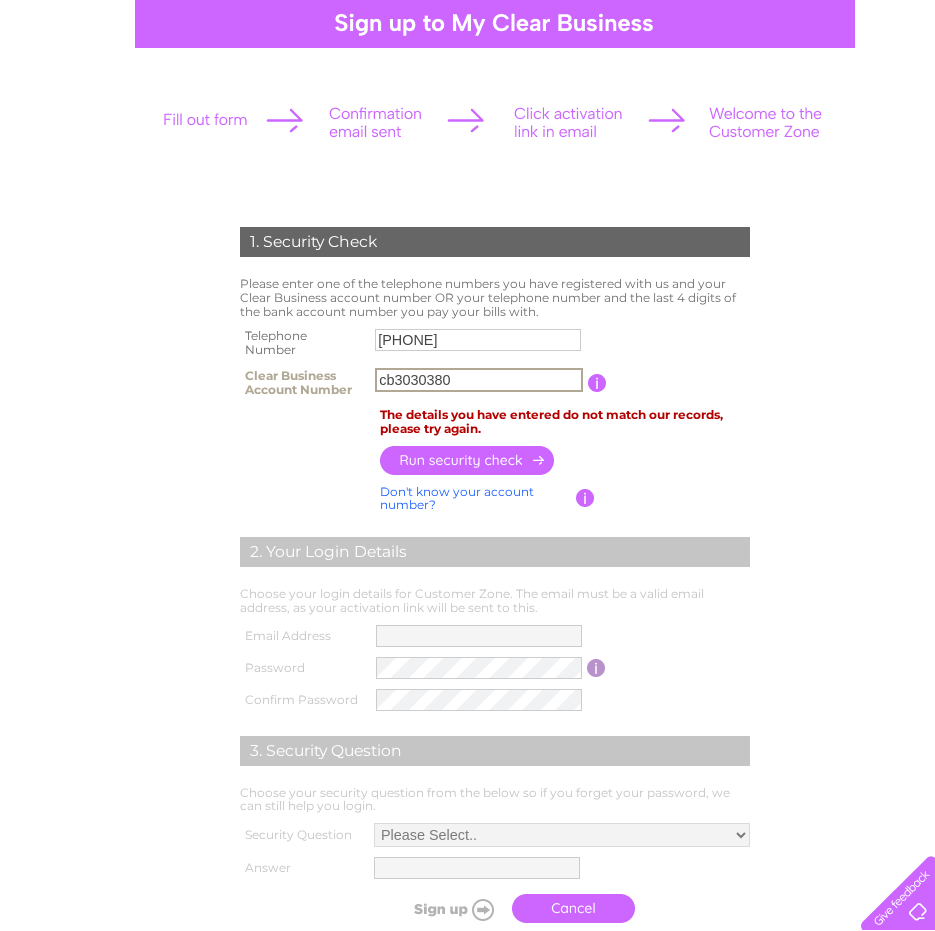 click on "cb3030380" at bounding box center [479, 380] 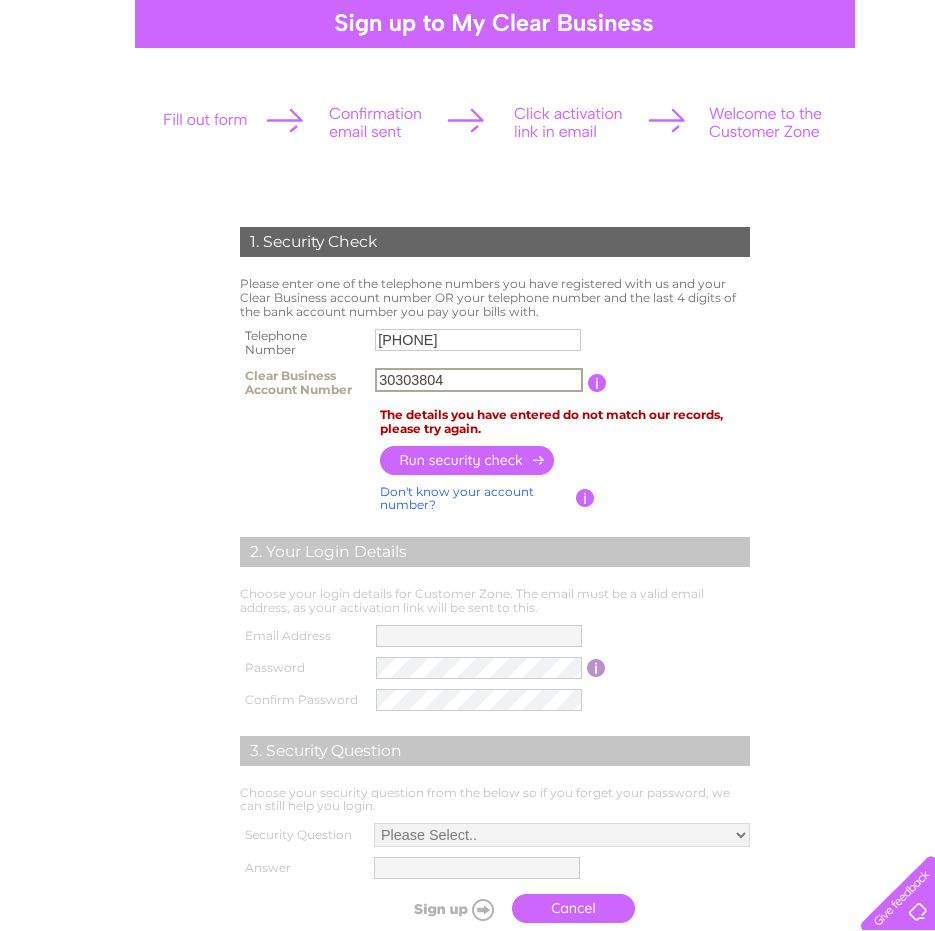type on "30303804" 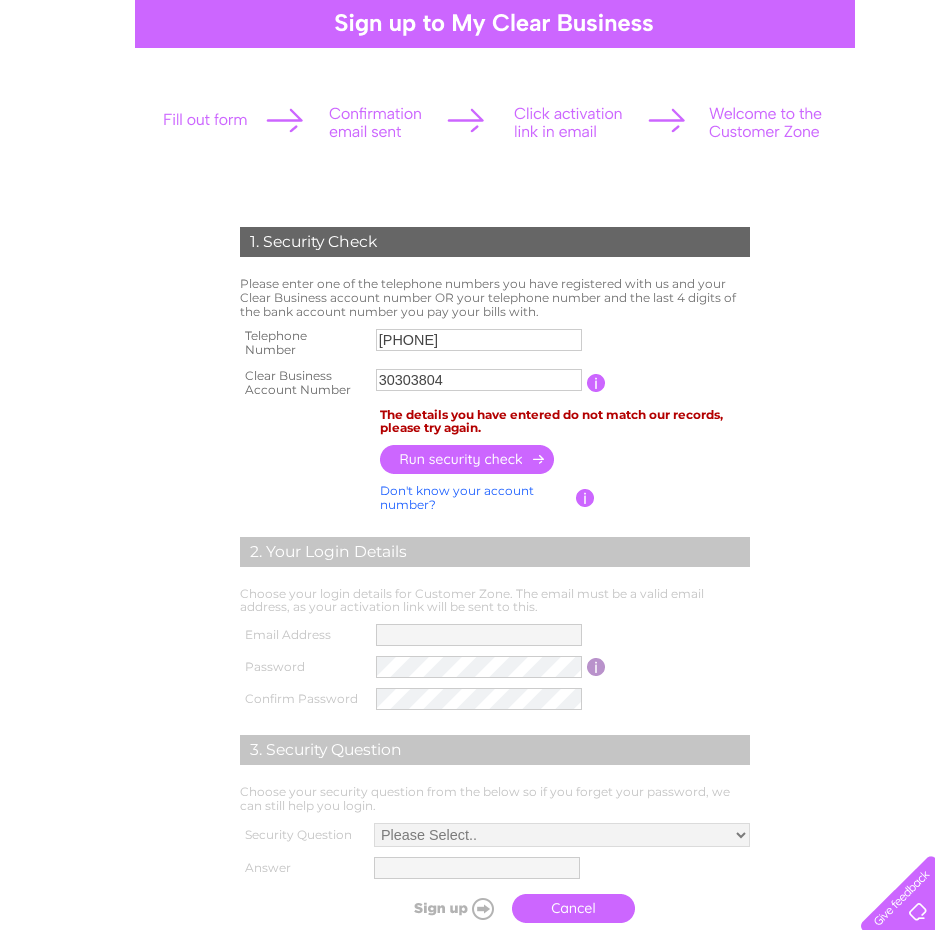 click at bounding box center (468, 459) 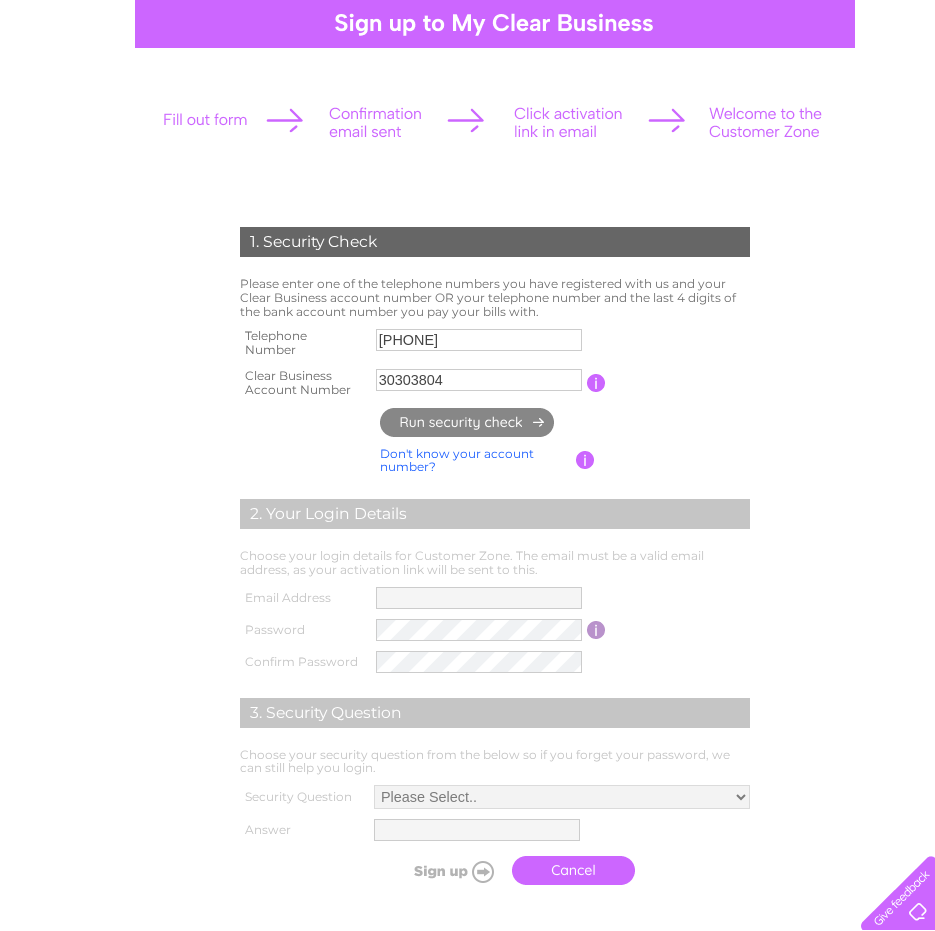 type on "**********" 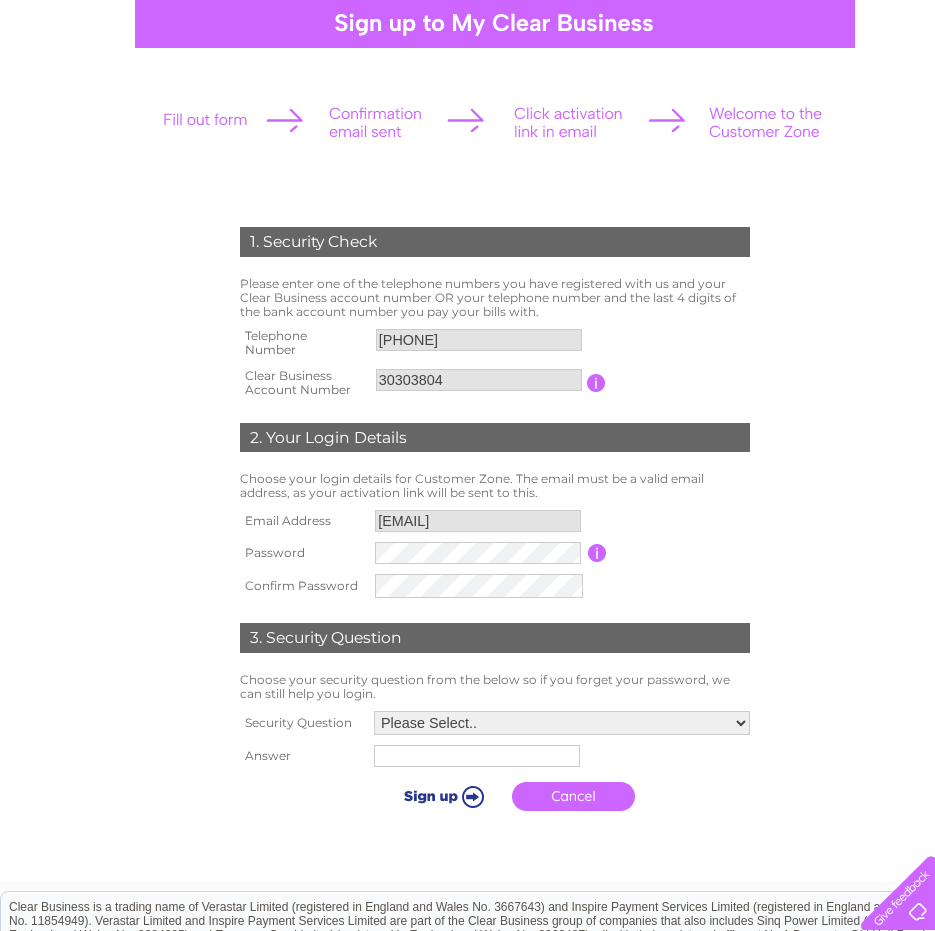 click at bounding box center [597, 553] 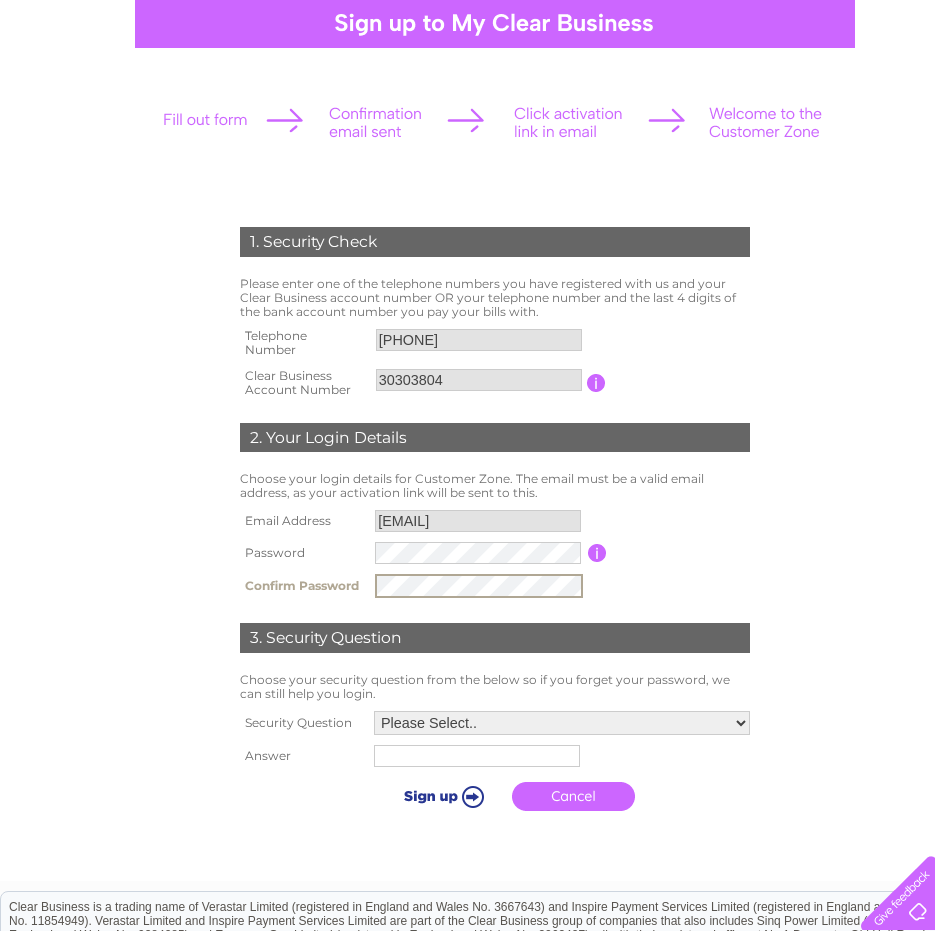 click on "Please Select..
In what town or city was your first job?
In what town or city did you meet your spouse/partner?
In what town or city did your mother and father meet?
What street did you live on as a child?
What was the name of your first pet?
Who was your childhood hero?" at bounding box center (562, 723) 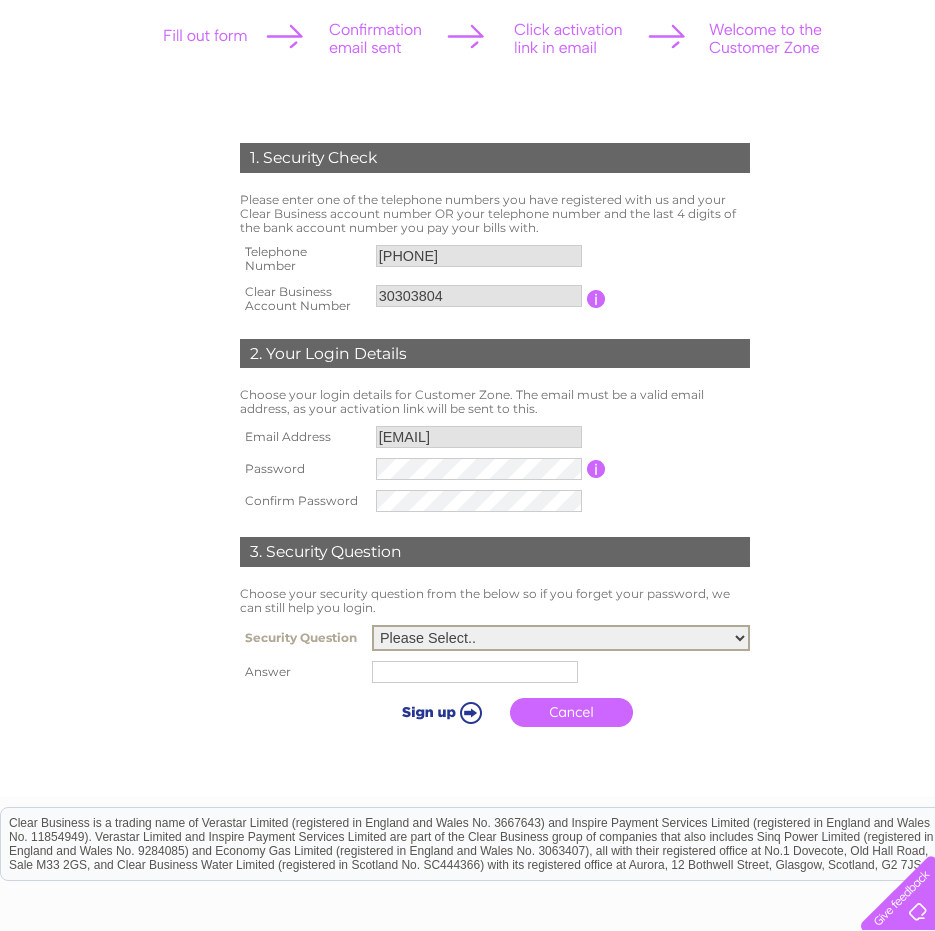 scroll, scrollTop: 400, scrollLeft: 0, axis: vertical 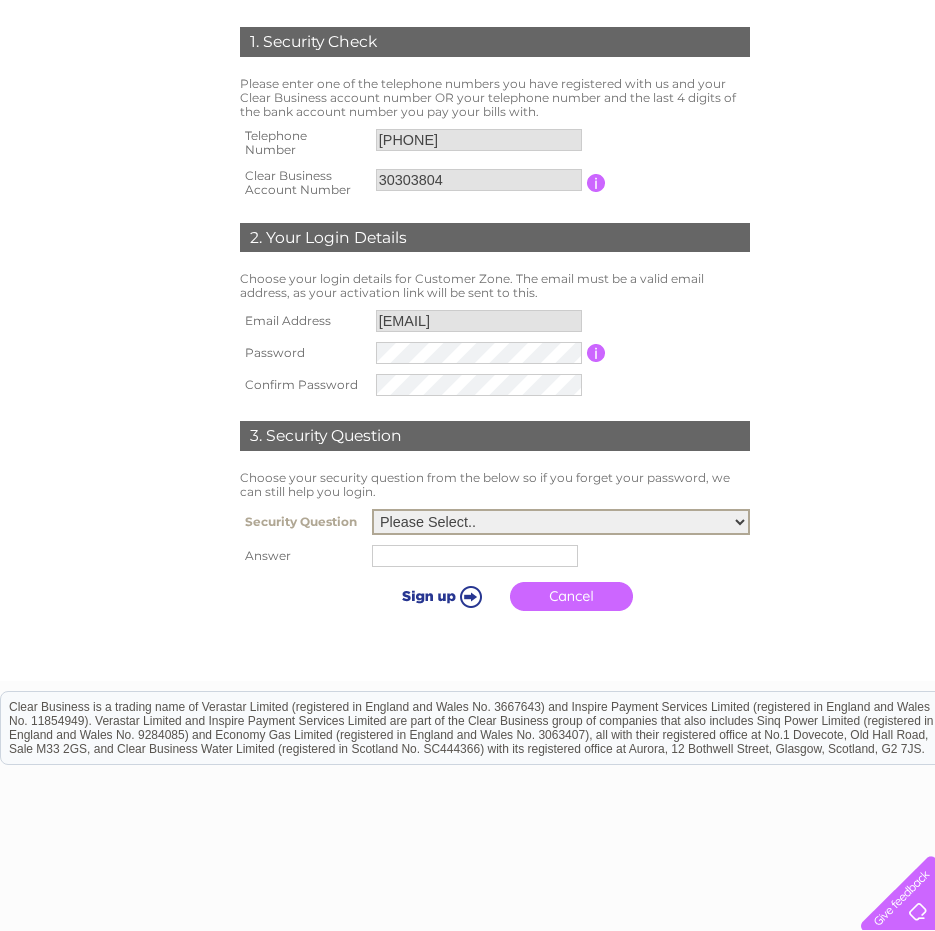 click on "Please Select..
In what town or city was your first job?
In what town or city did you meet your spouse/partner?
In what town or city did your mother and father meet?
What street did you live on as a child?
What was the name of your first pet?
Who was your childhood hero?" at bounding box center [561, 522] 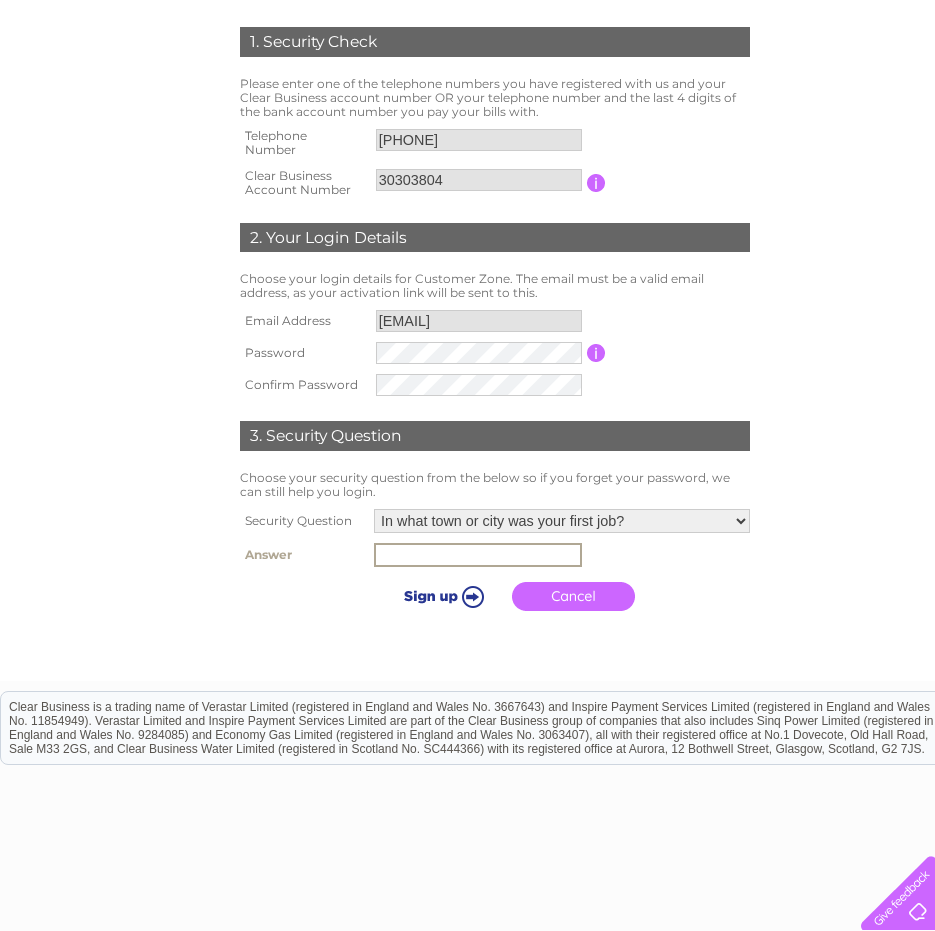 click at bounding box center (478, 555) 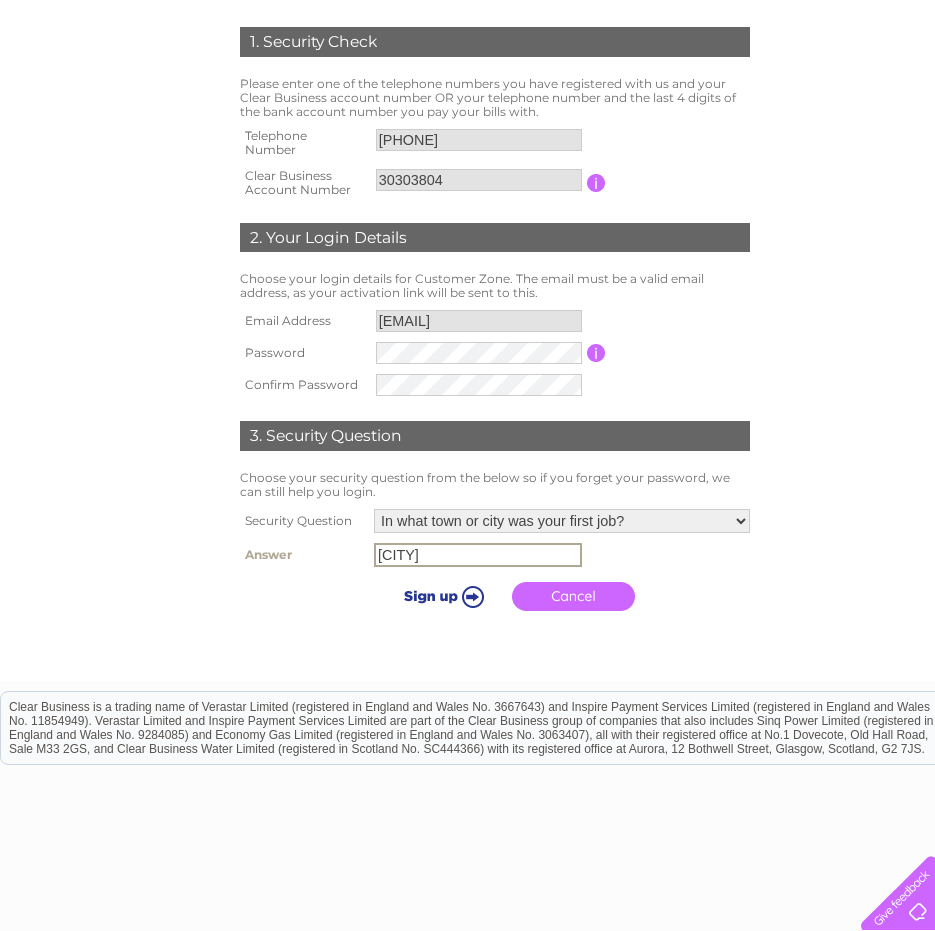 type on "Droitwich" 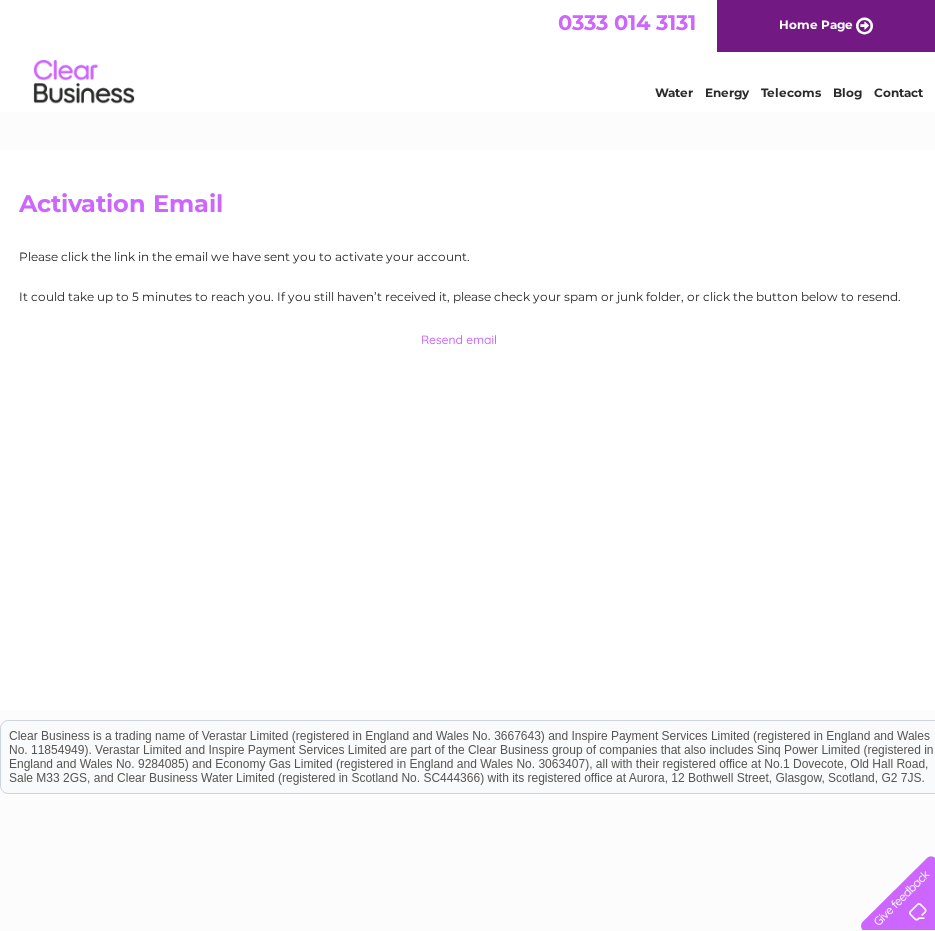 scroll, scrollTop: 0, scrollLeft: 0, axis: both 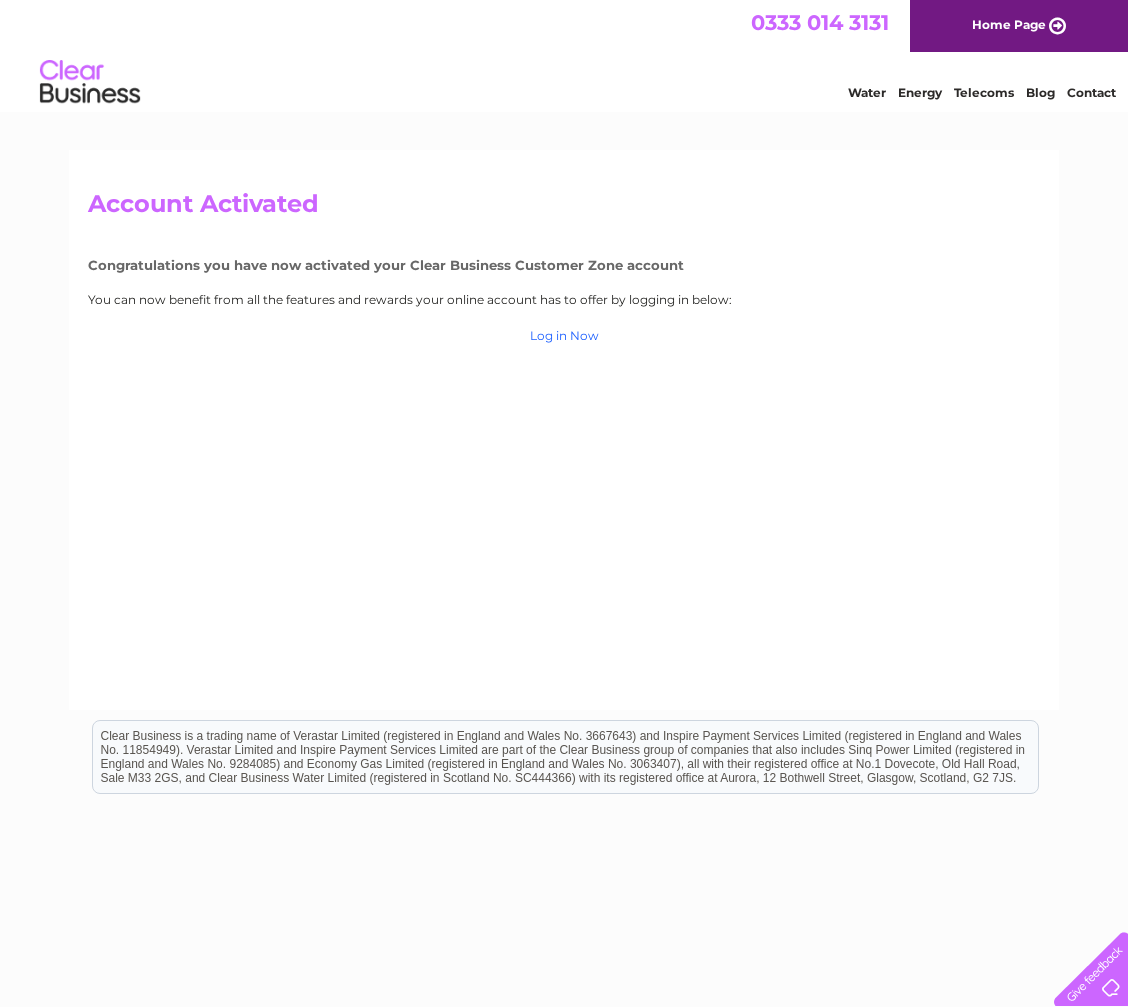 click on "Log in Now" at bounding box center (564, 335) 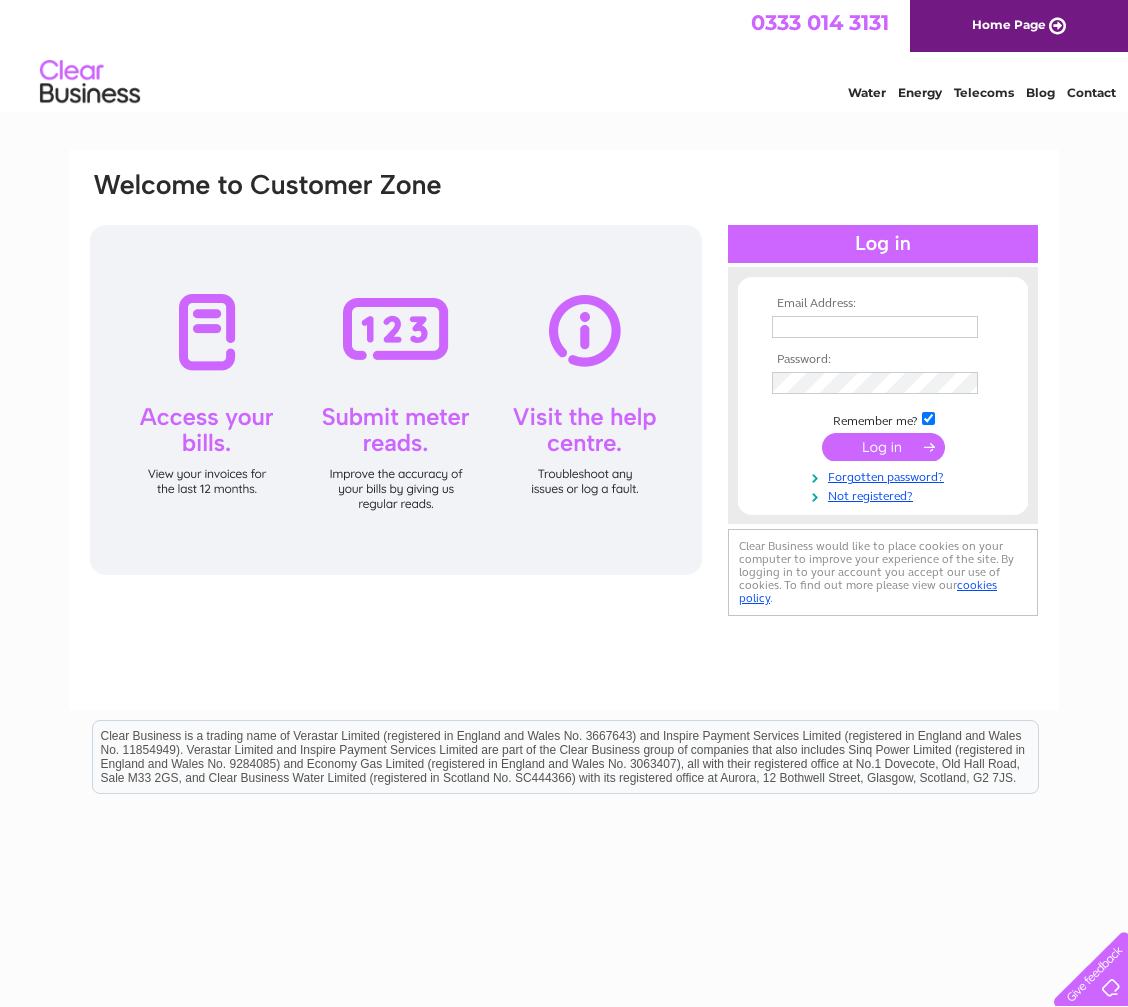scroll, scrollTop: 0, scrollLeft: 0, axis: both 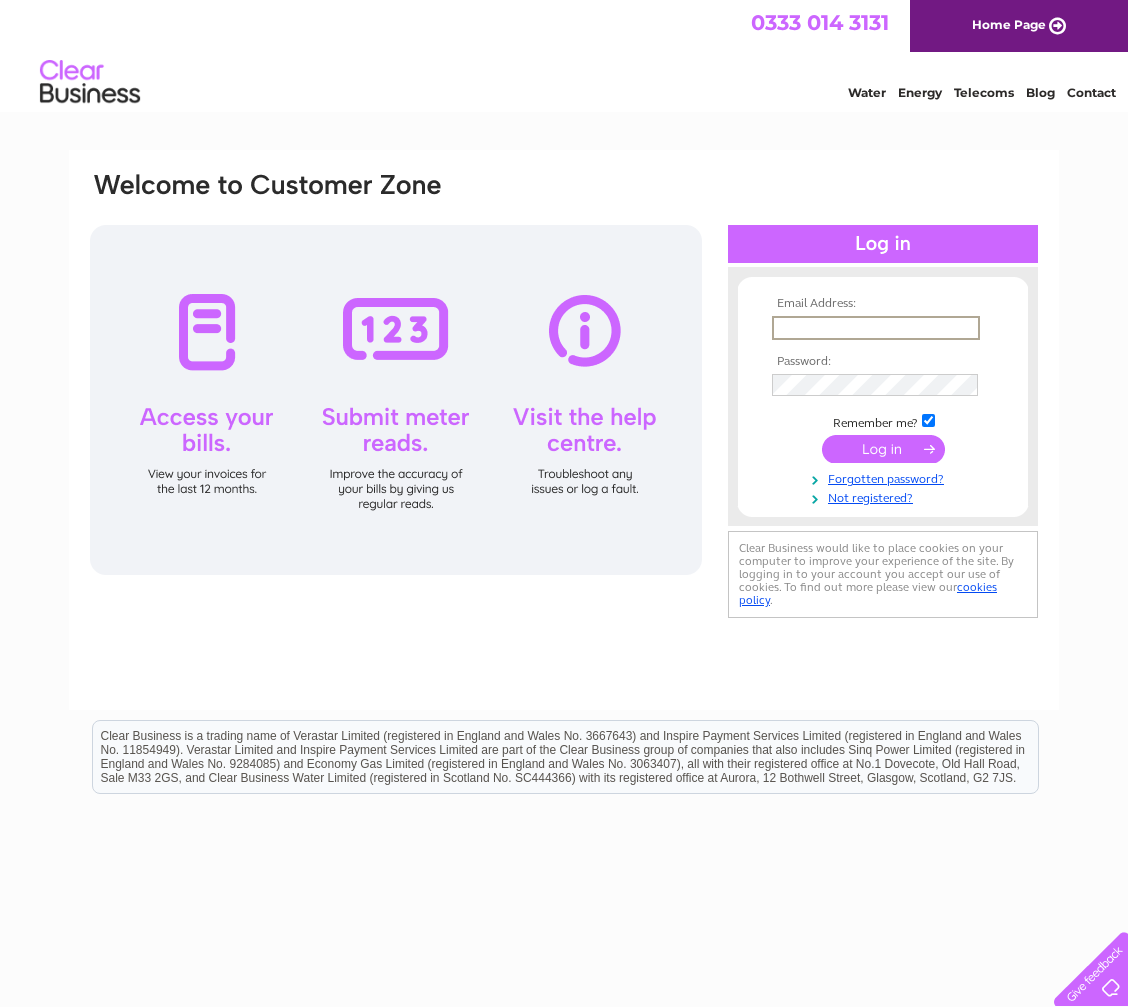 type on "[EMAIL]" 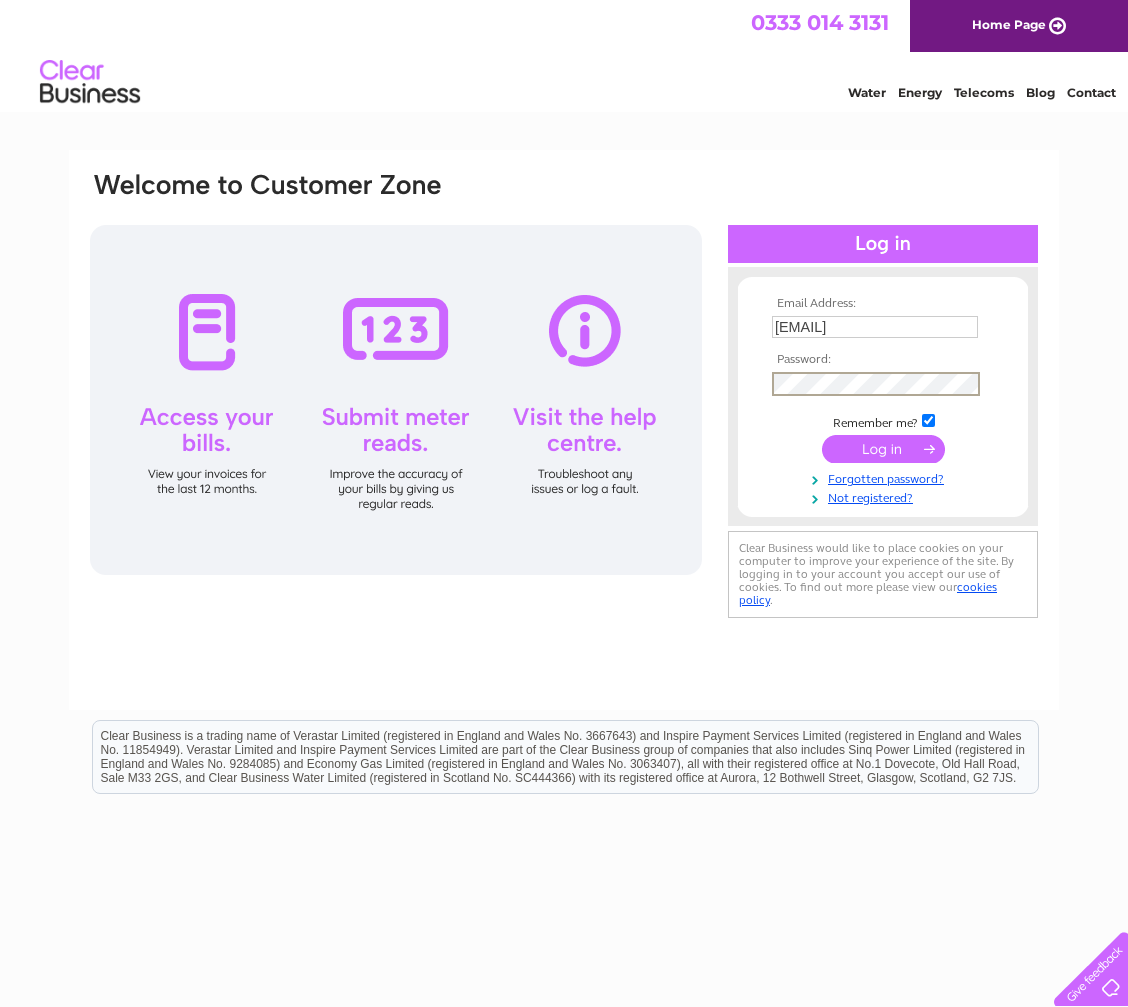 click at bounding box center (883, 449) 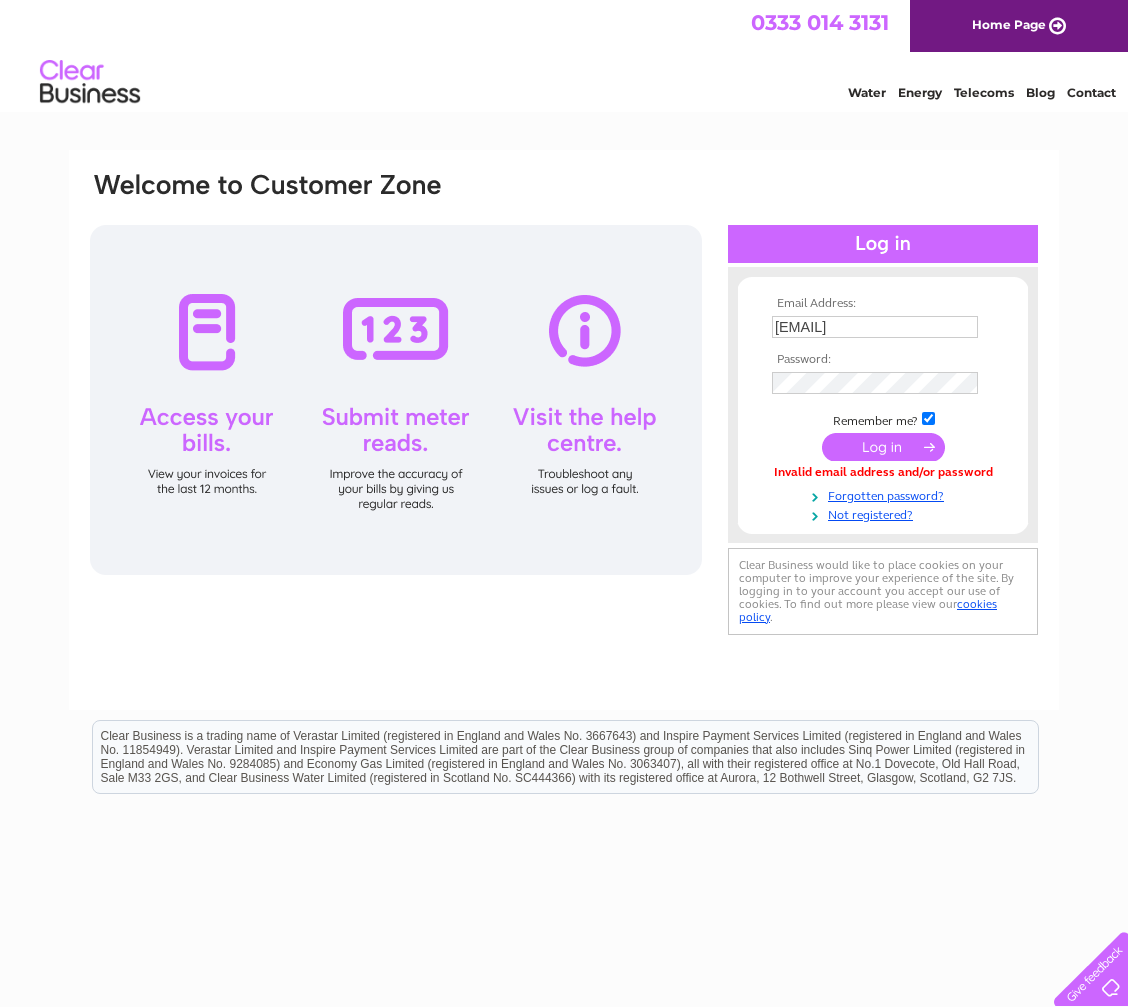 scroll, scrollTop: 0, scrollLeft: 0, axis: both 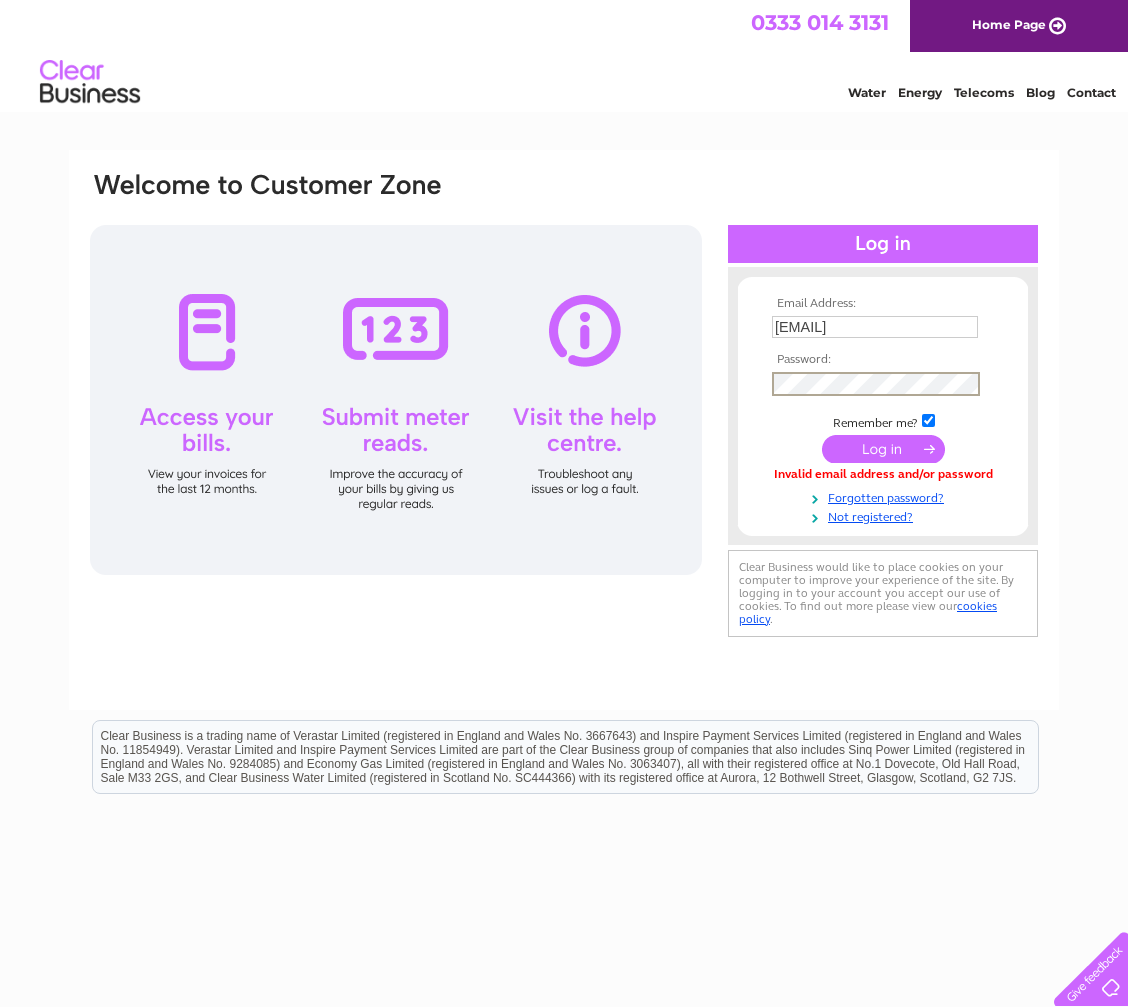 click at bounding box center [883, 449] 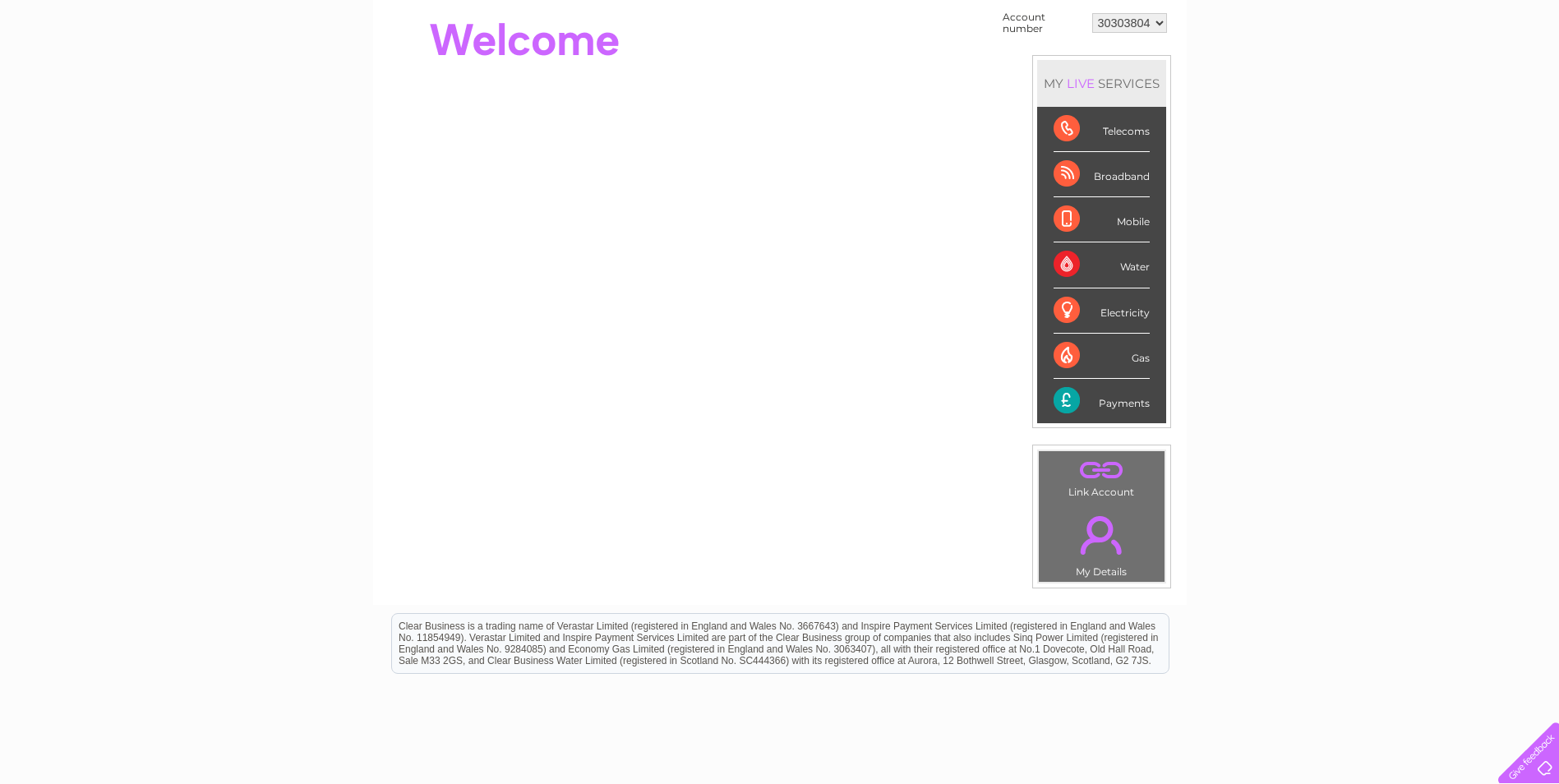 scroll, scrollTop: 0, scrollLeft: 0, axis: both 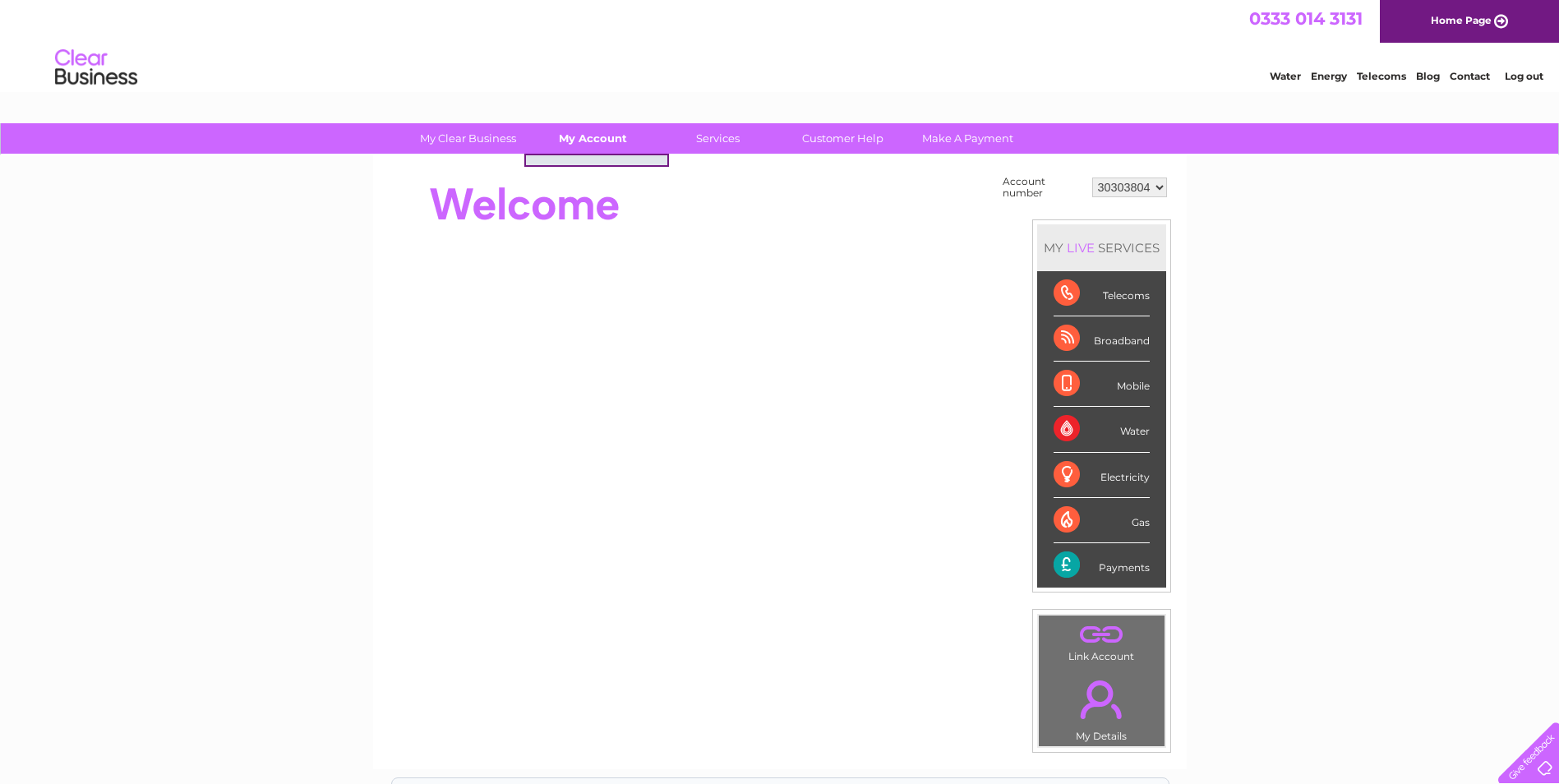 click on "My Account" at bounding box center [593, 138] 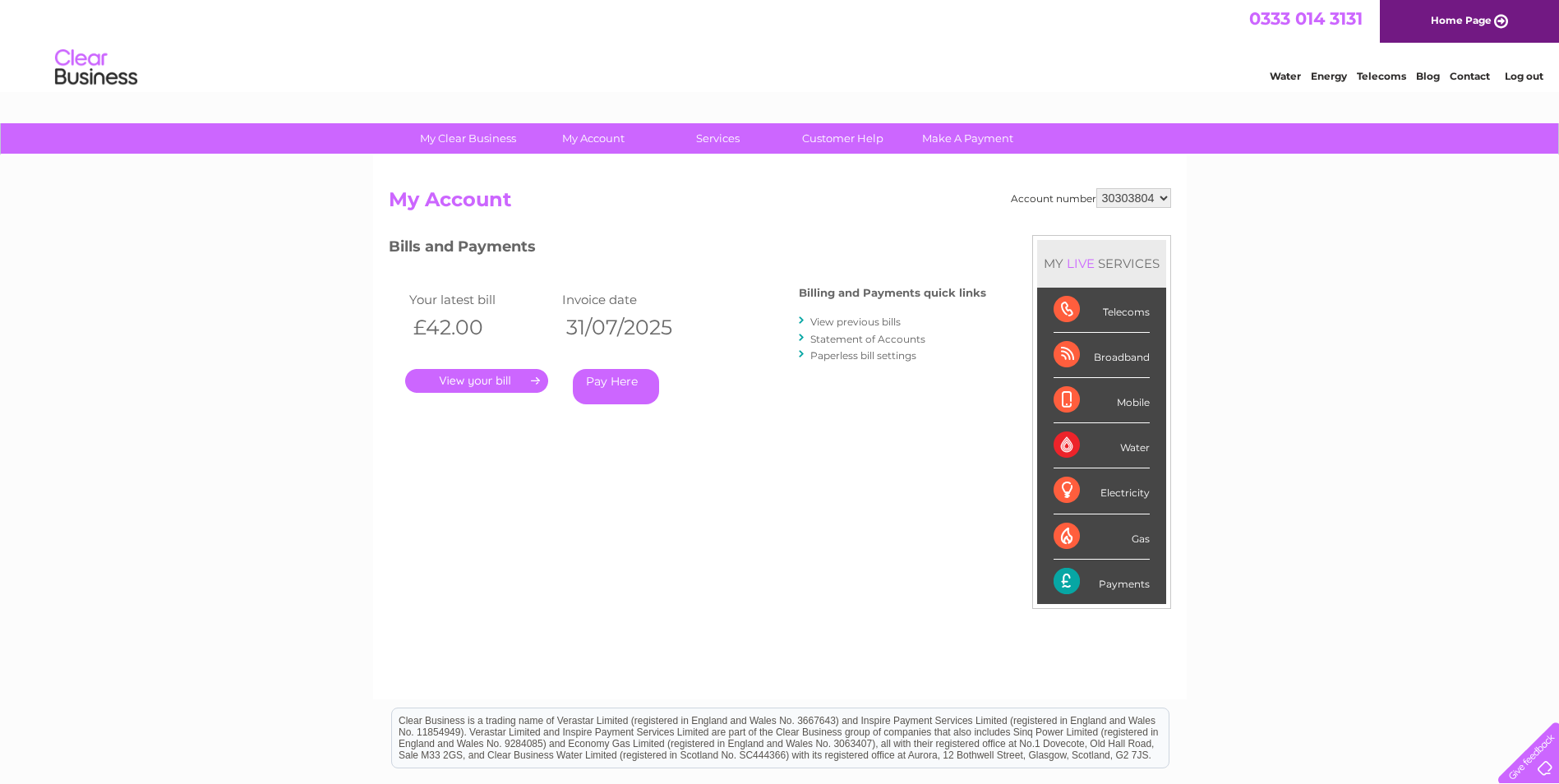 scroll, scrollTop: 0, scrollLeft: 0, axis: both 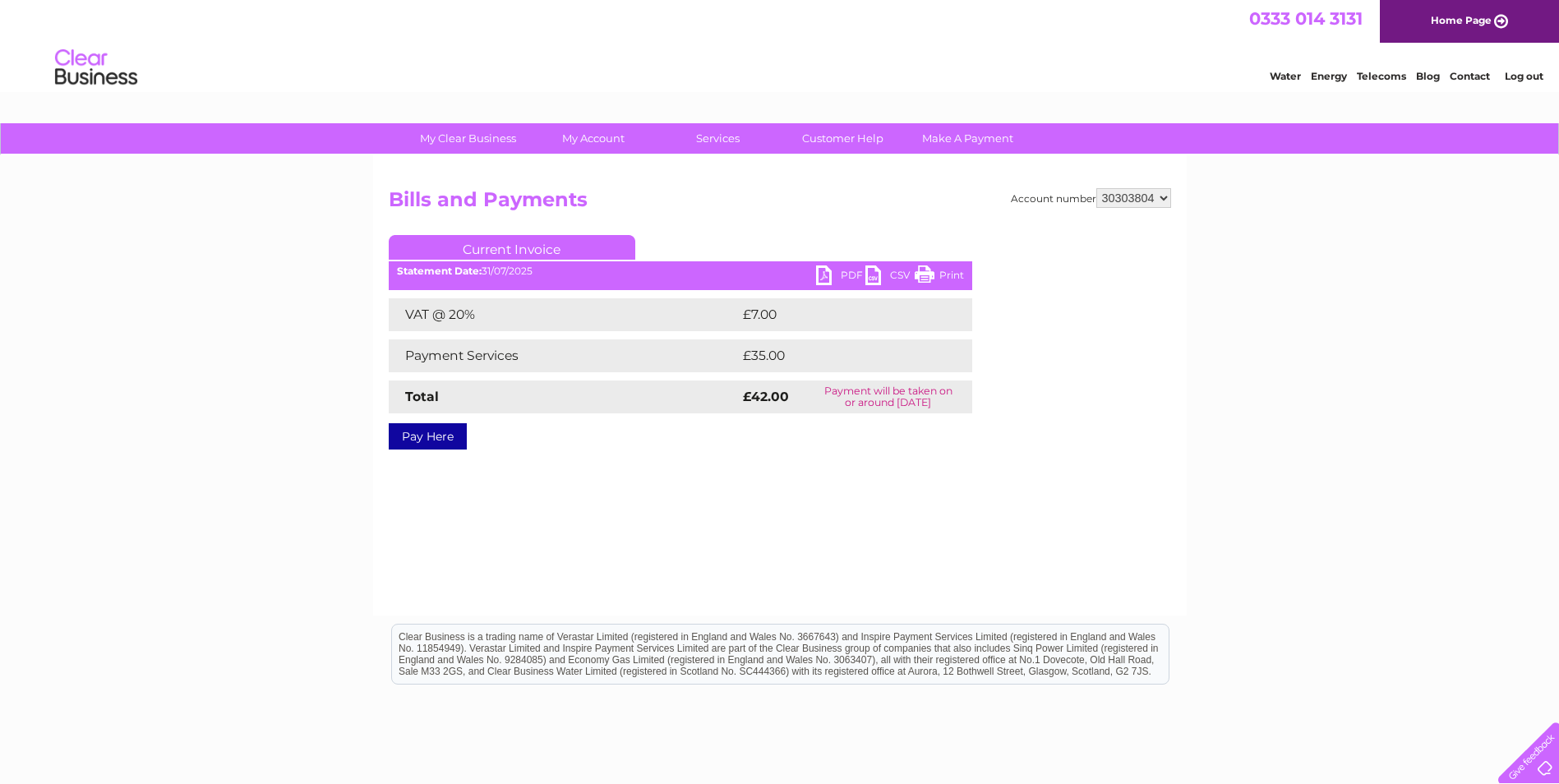 click on "PDF" at bounding box center (841, 277) 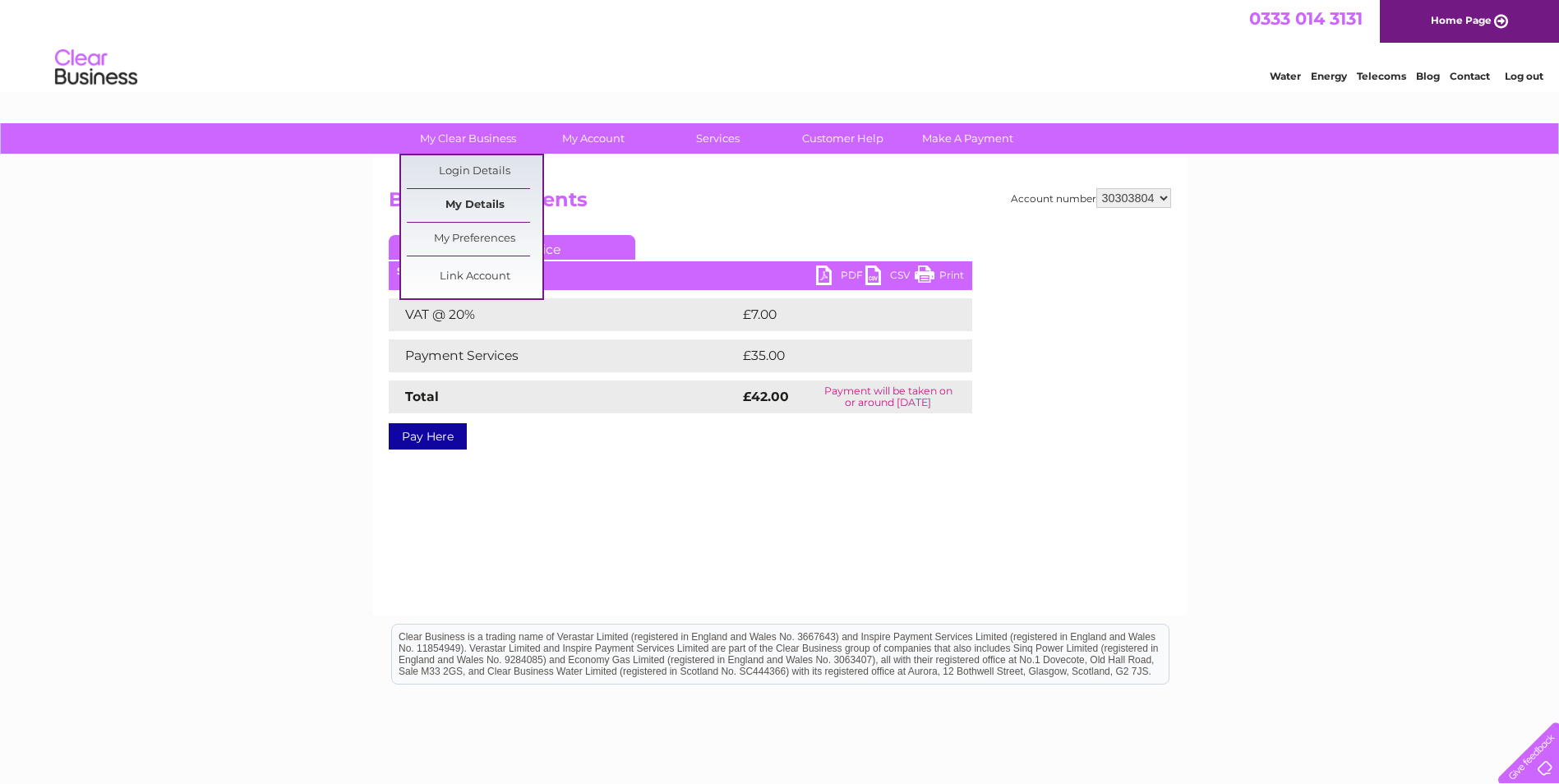 click on "My Details" at bounding box center (474, 205) 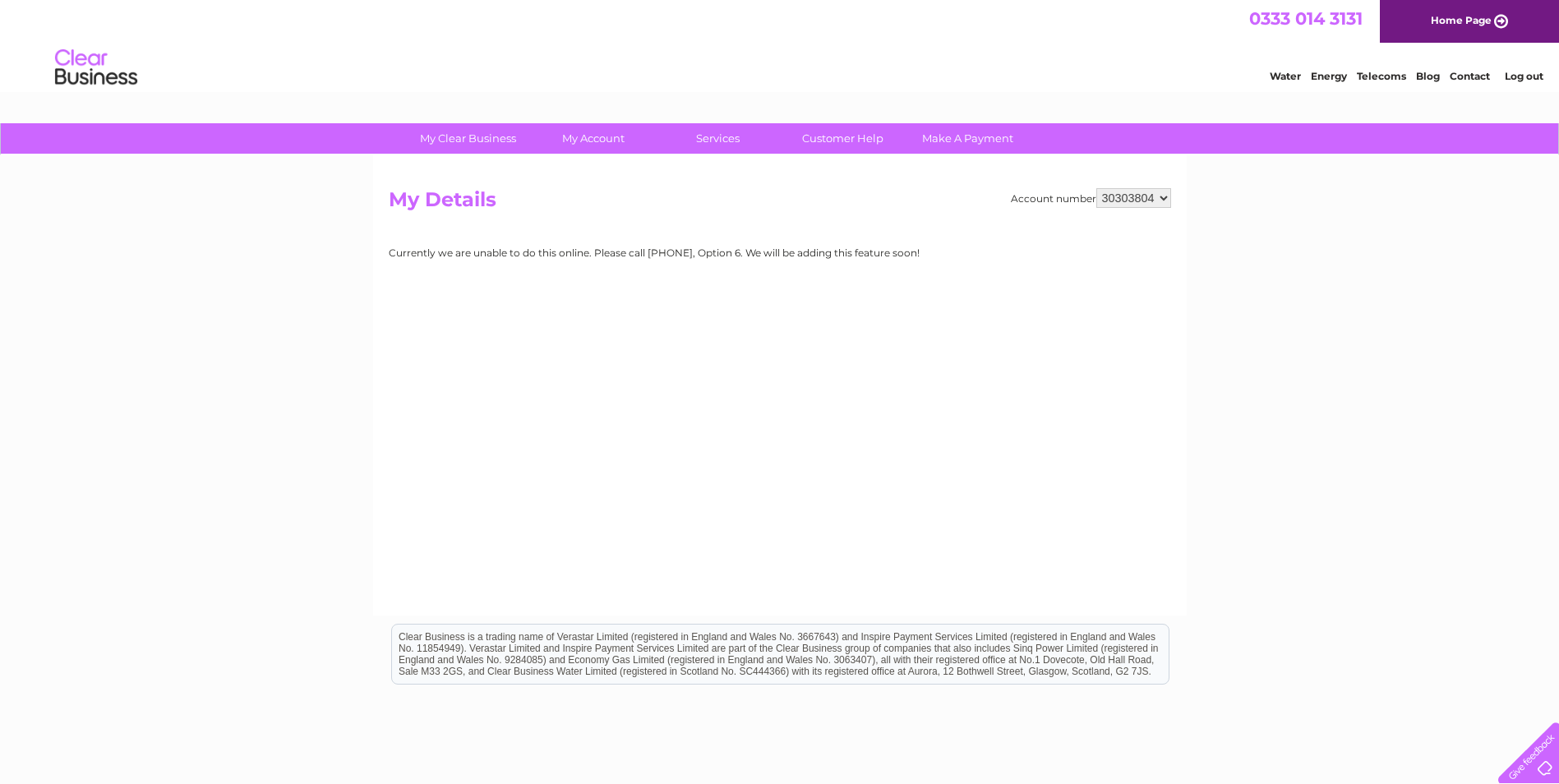 scroll, scrollTop: 0, scrollLeft: 0, axis: both 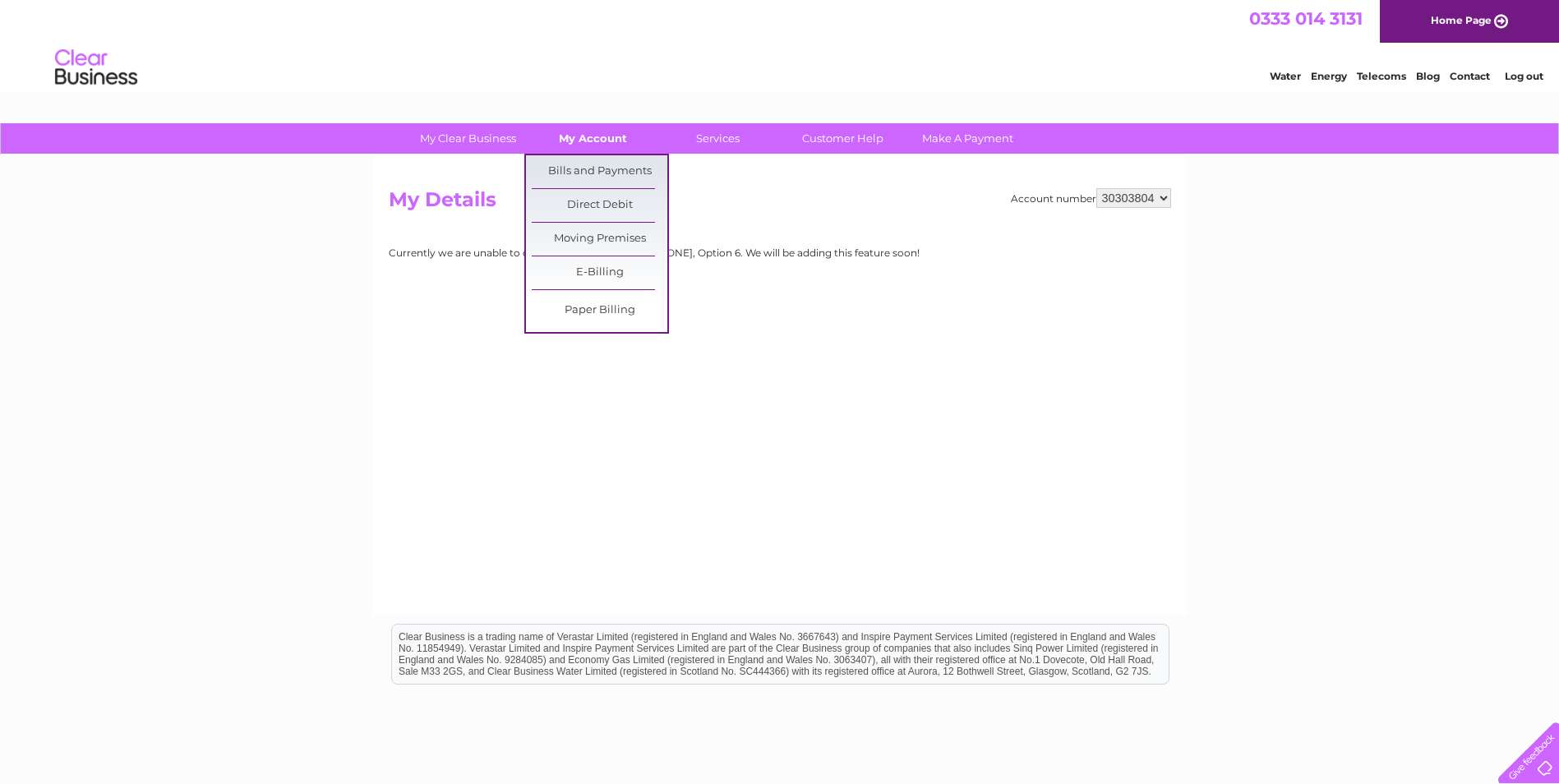click on "My Account" at bounding box center [593, 138] 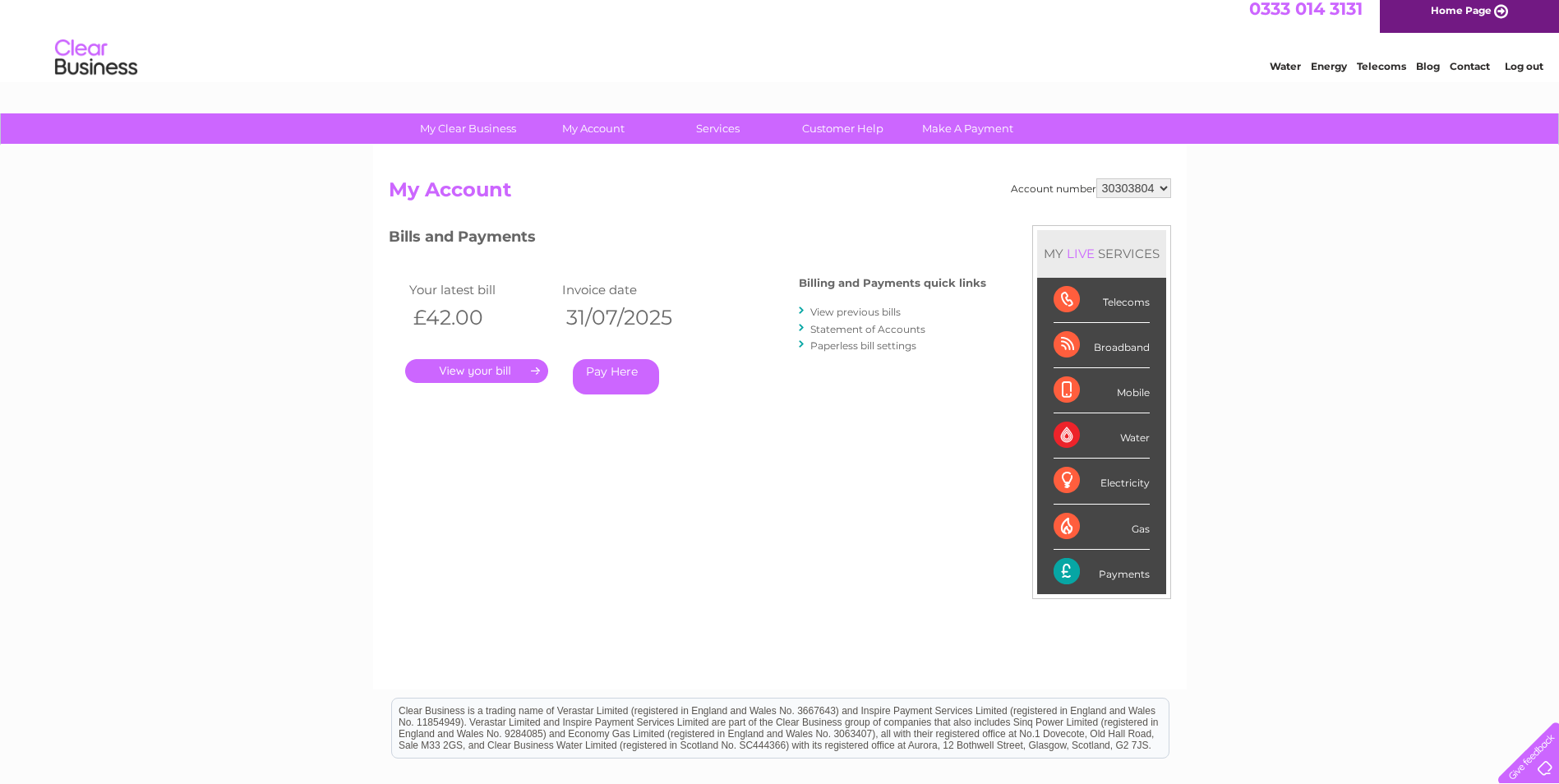 scroll, scrollTop: 0, scrollLeft: 0, axis: both 